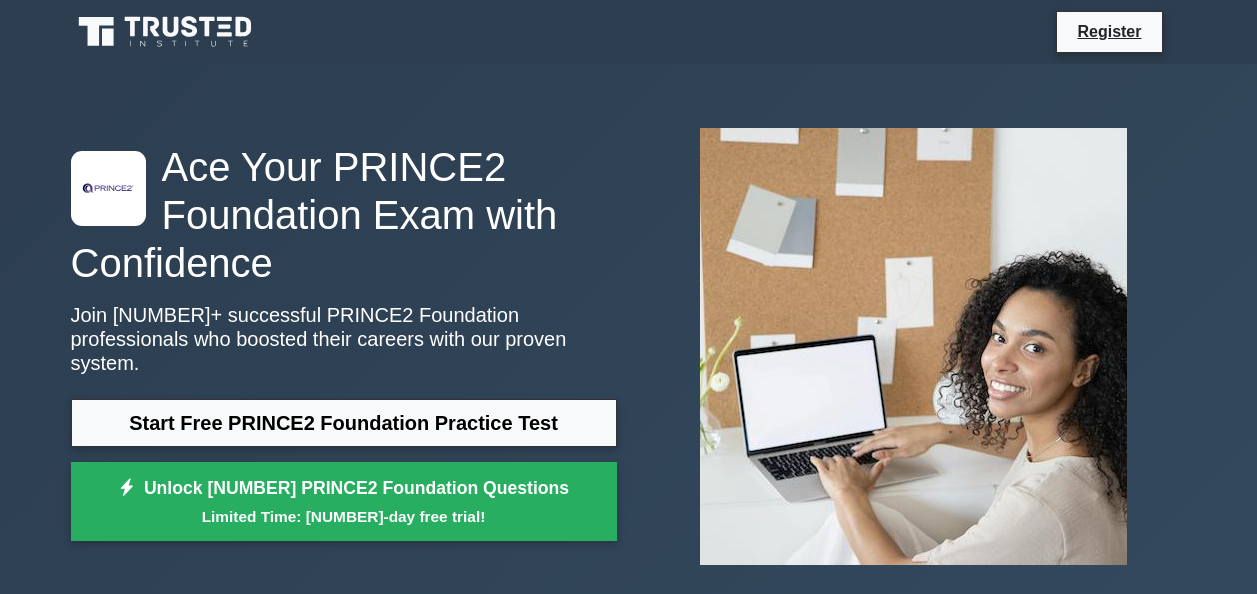 scroll, scrollTop: 0, scrollLeft: 0, axis: both 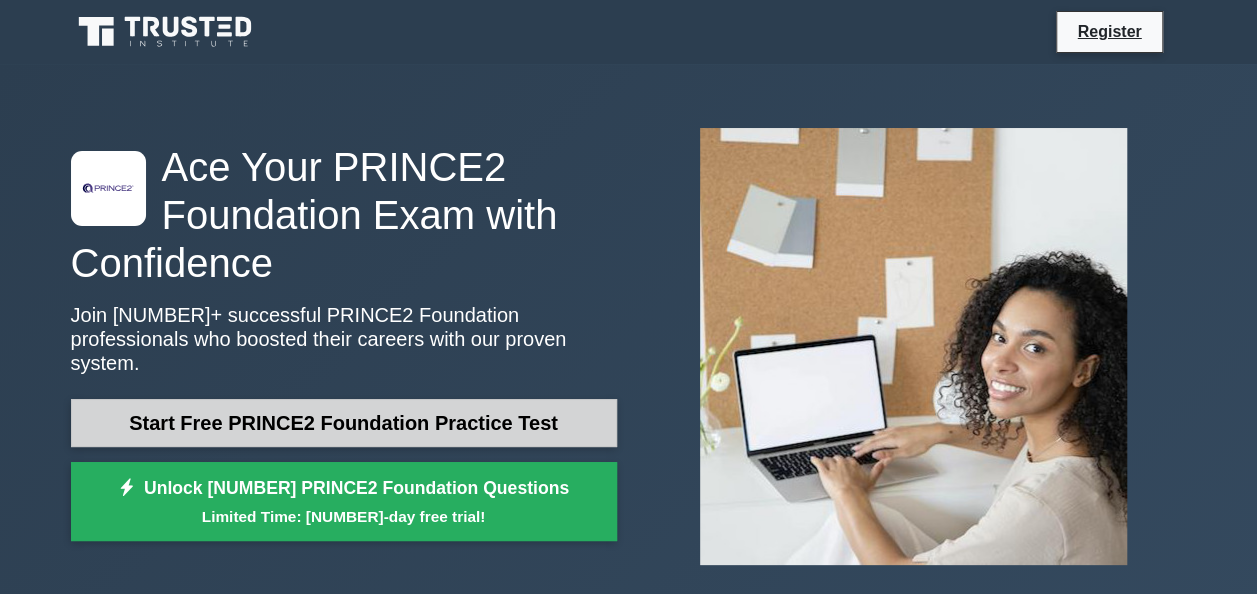click on "Start Free PRINCE2 Foundation Practice Test" at bounding box center [344, 423] 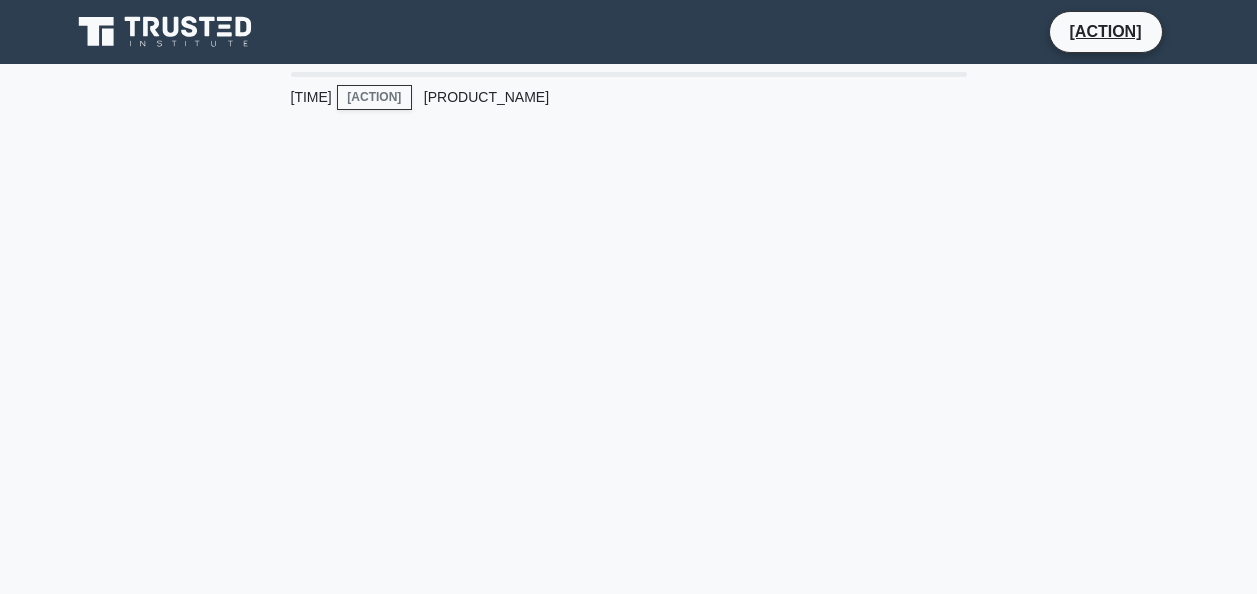 scroll, scrollTop: 0, scrollLeft: 0, axis: both 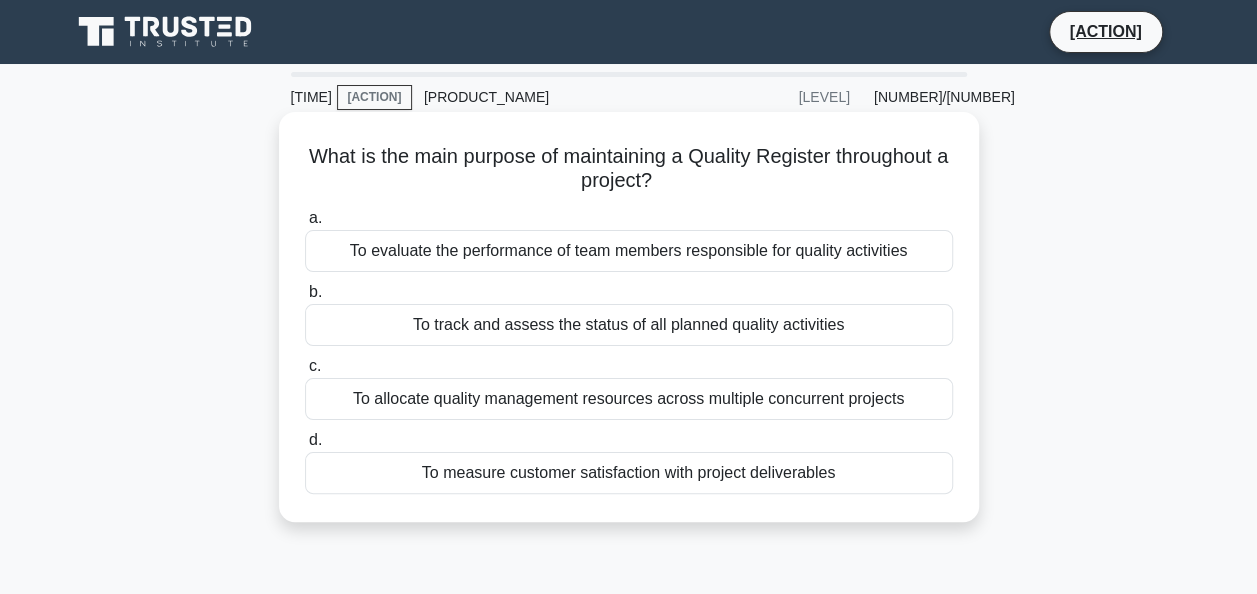 click on "To allocate quality management resources across multiple concurrent projects" at bounding box center (629, 399) 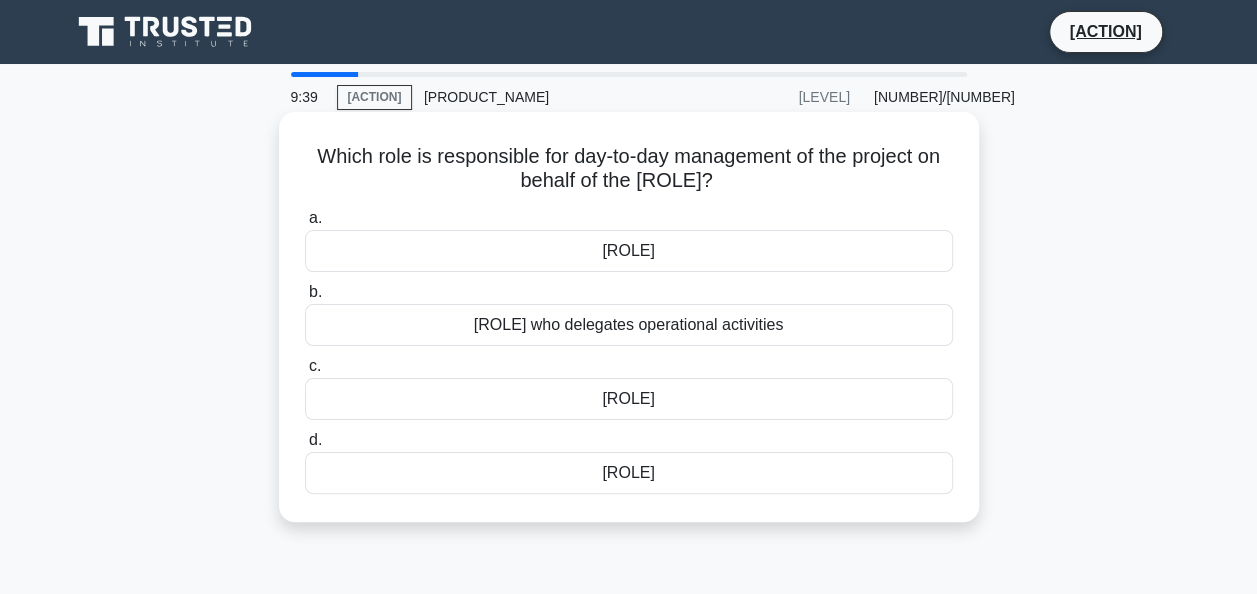 click on "[ROLE]" at bounding box center [629, 399] 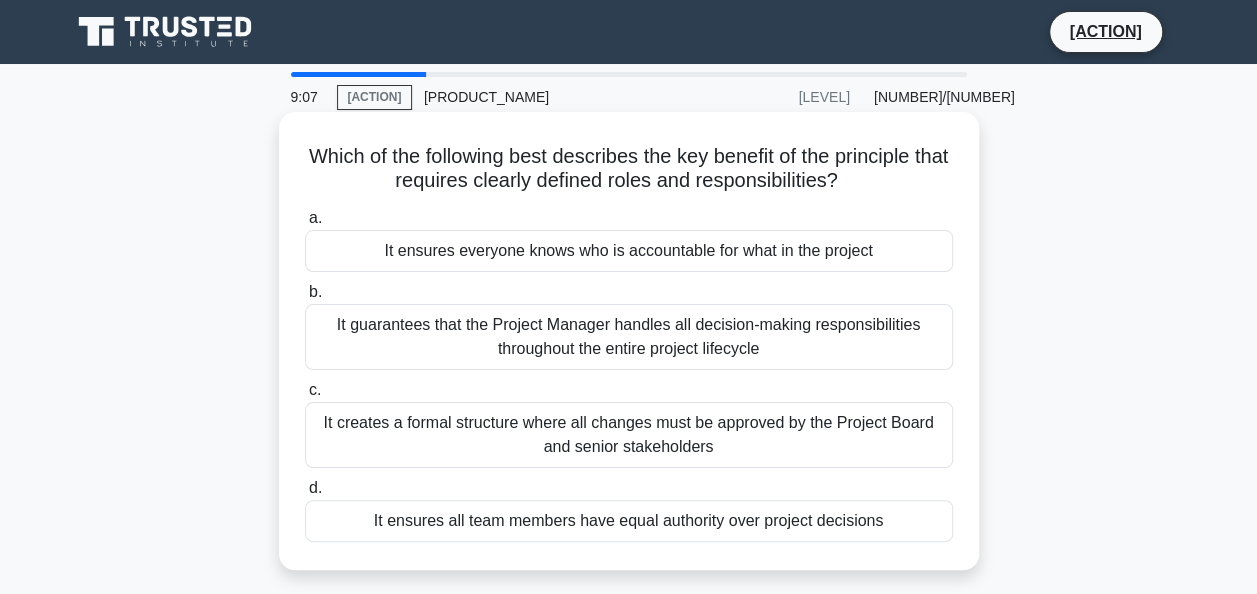 click on "It ensures everyone knows who is accountable for what in the project" at bounding box center [629, 251] 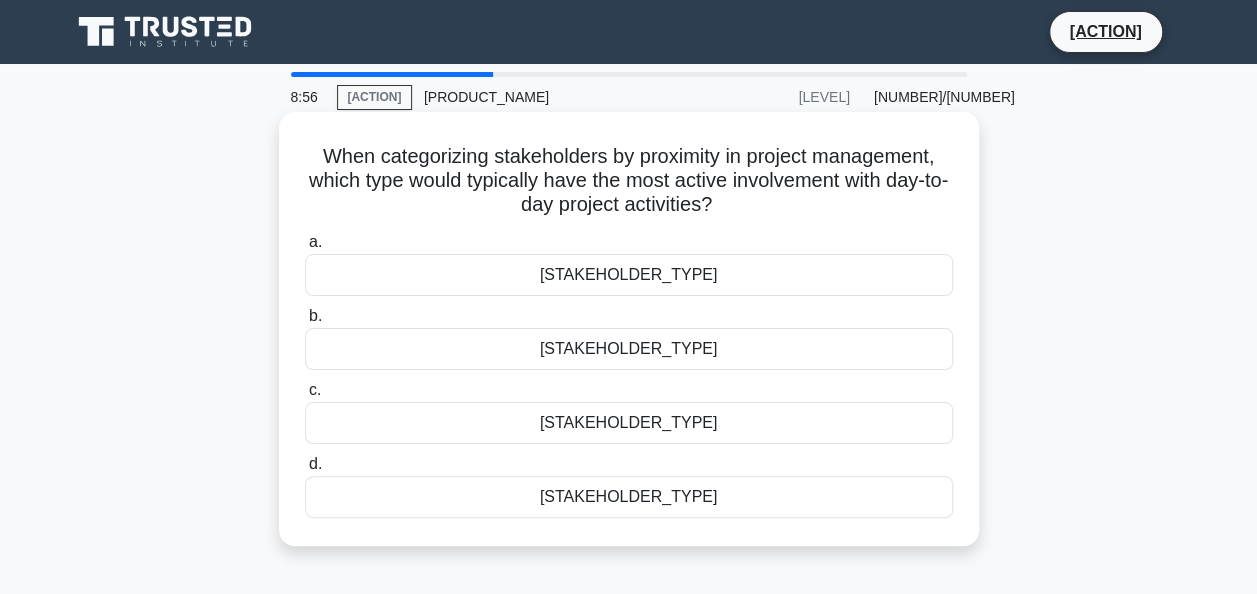 click on "[STAKEHOLDER_TYPE]" at bounding box center (629, 423) 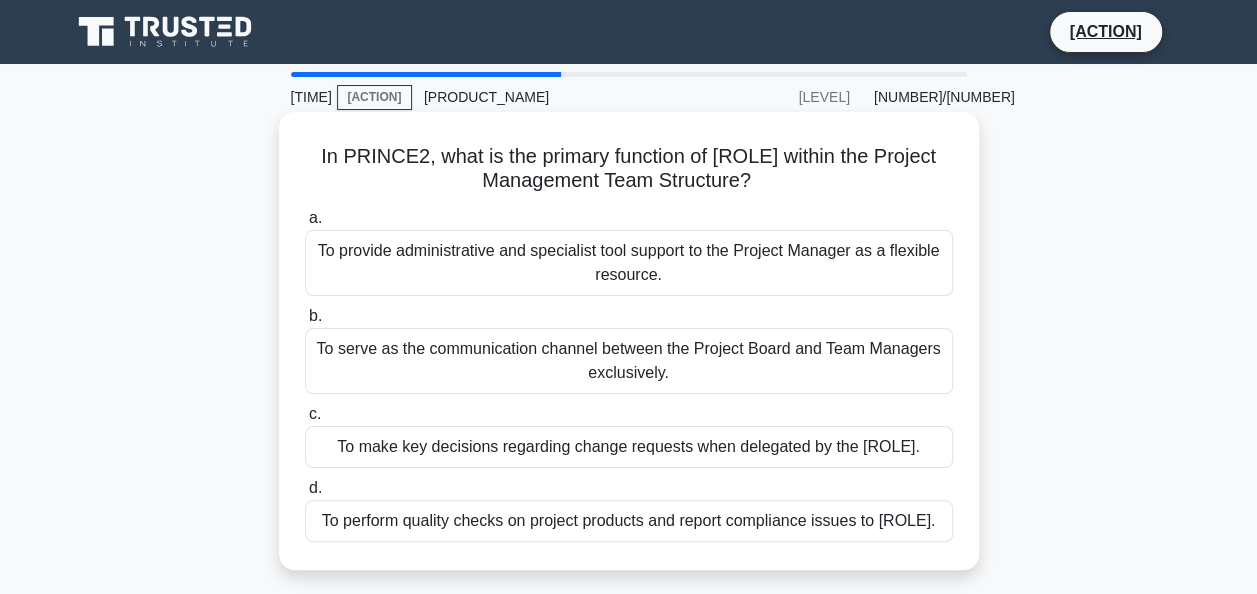 click on "a.
To provide administrative and specialist tool support to the [ROLE] as a flexible resource.
b.
c.
d." at bounding box center (629, 374) 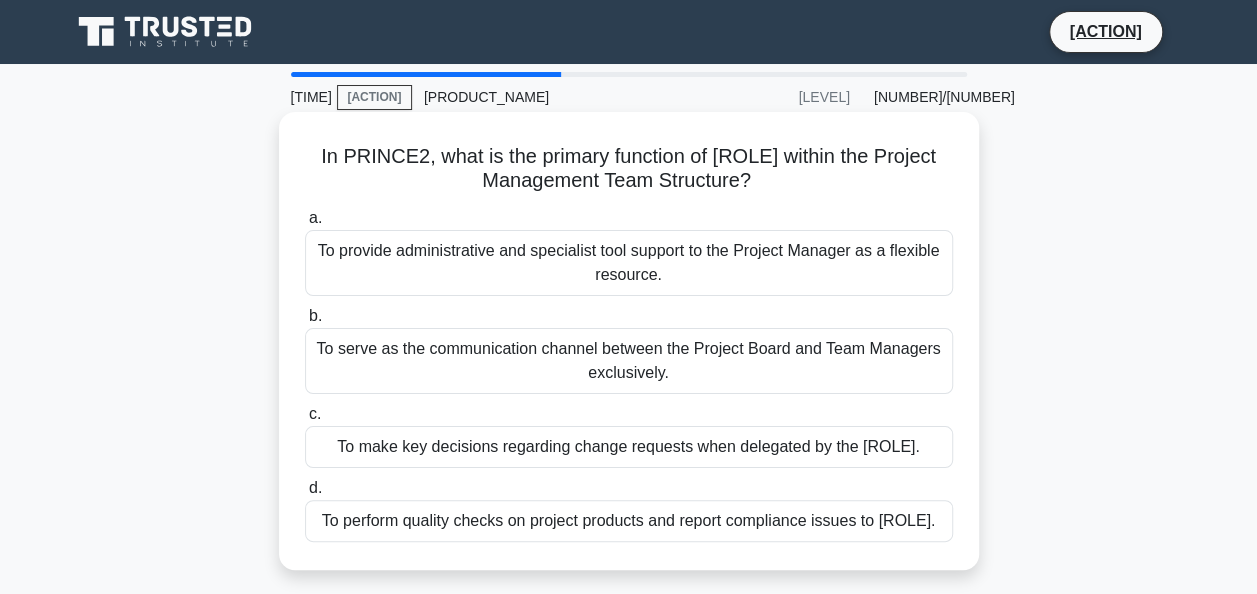 click on "To provide administrative and specialist tool support to the Project Manager as a flexible resource." at bounding box center (629, 263) 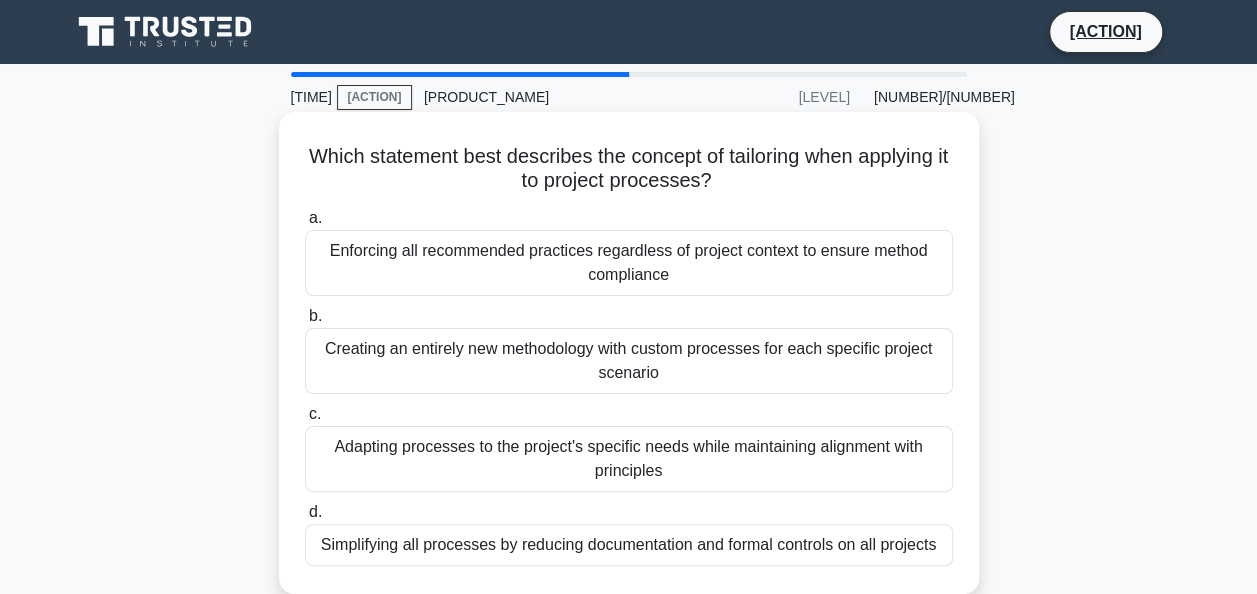 click on "Adapting processes to the project's specific needs while maintaining alignment with principles" at bounding box center (629, 459) 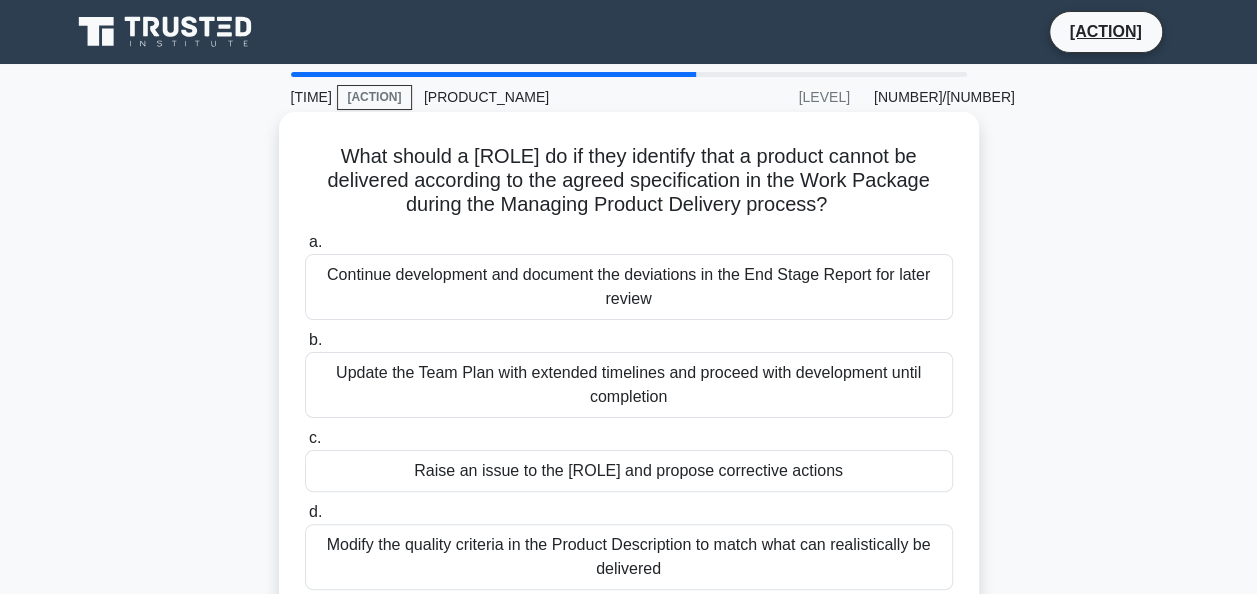 click on "Raise an issue to the [ROLE] and propose corrective actions" at bounding box center [629, 471] 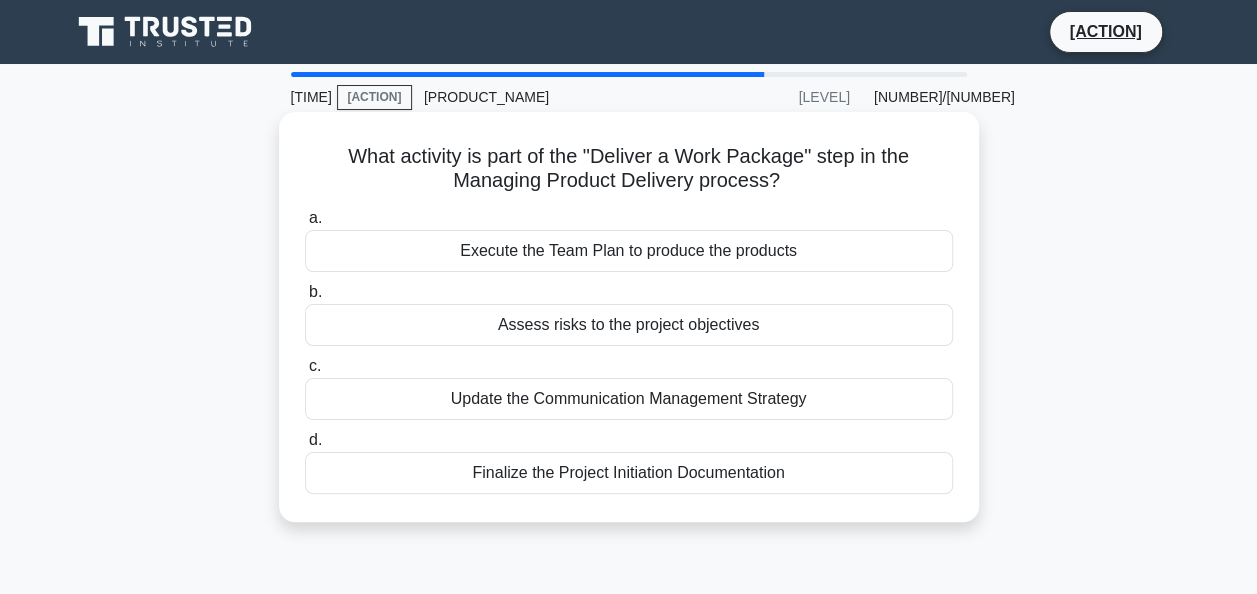 click on "Execute the Team Plan to produce the products" at bounding box center (629, 251) 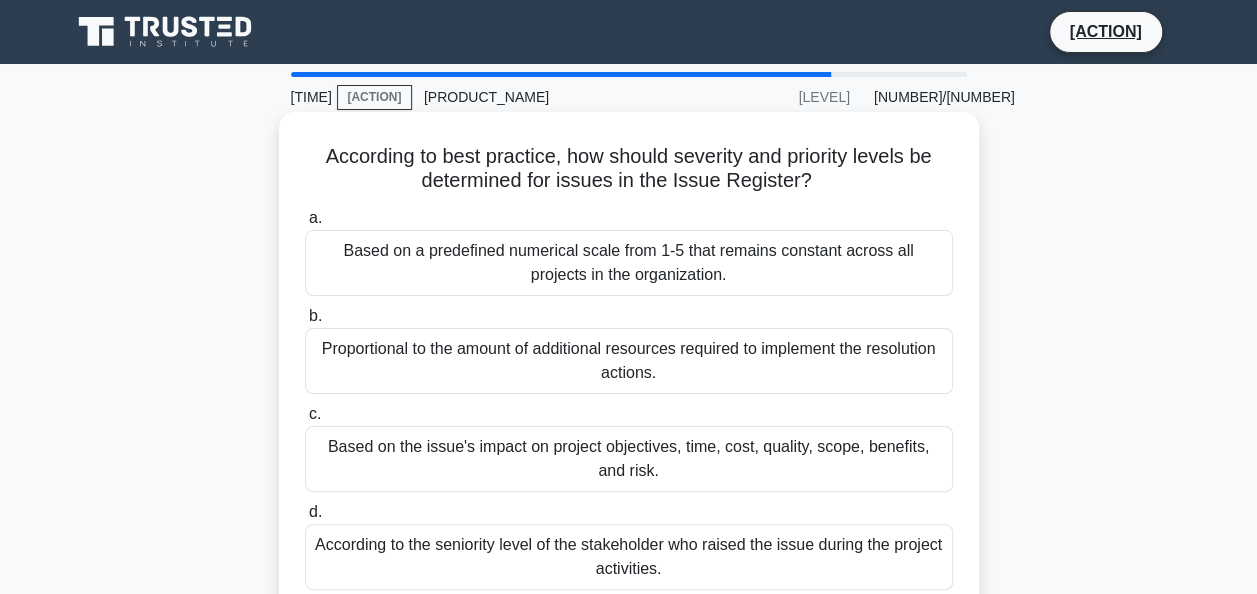 click on "Based on the issue's impact on project objectives, time, cost, quality, scope, benefits, and risk." at bounding box center (629, 459) 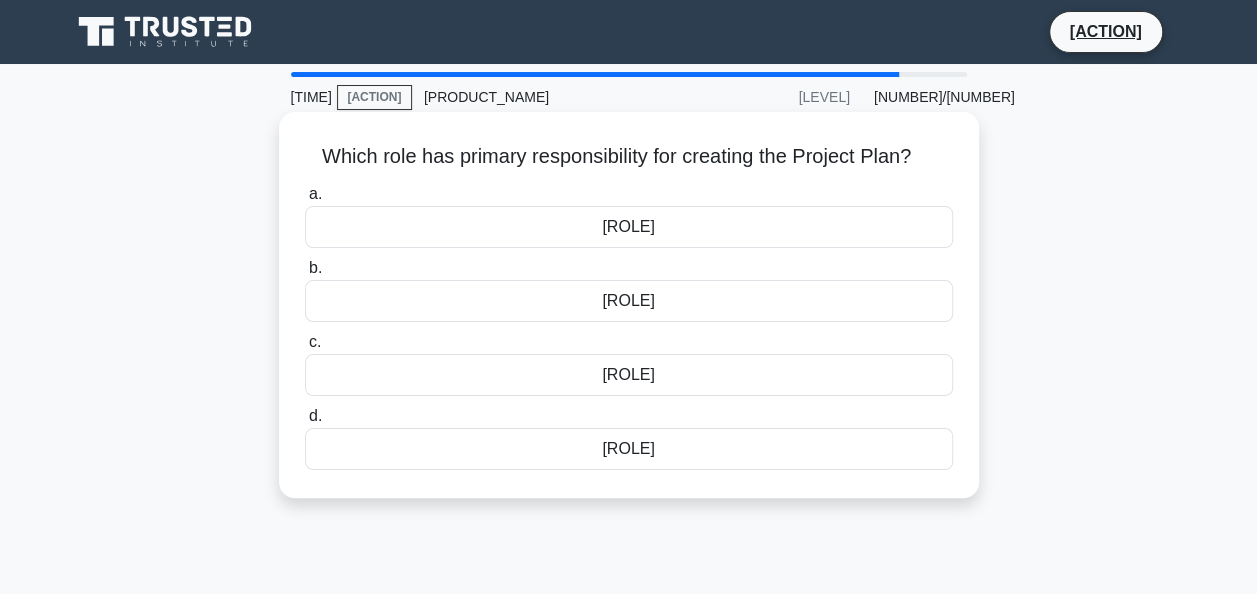 click on "[ROLE]" at bounding box center (629, 375) 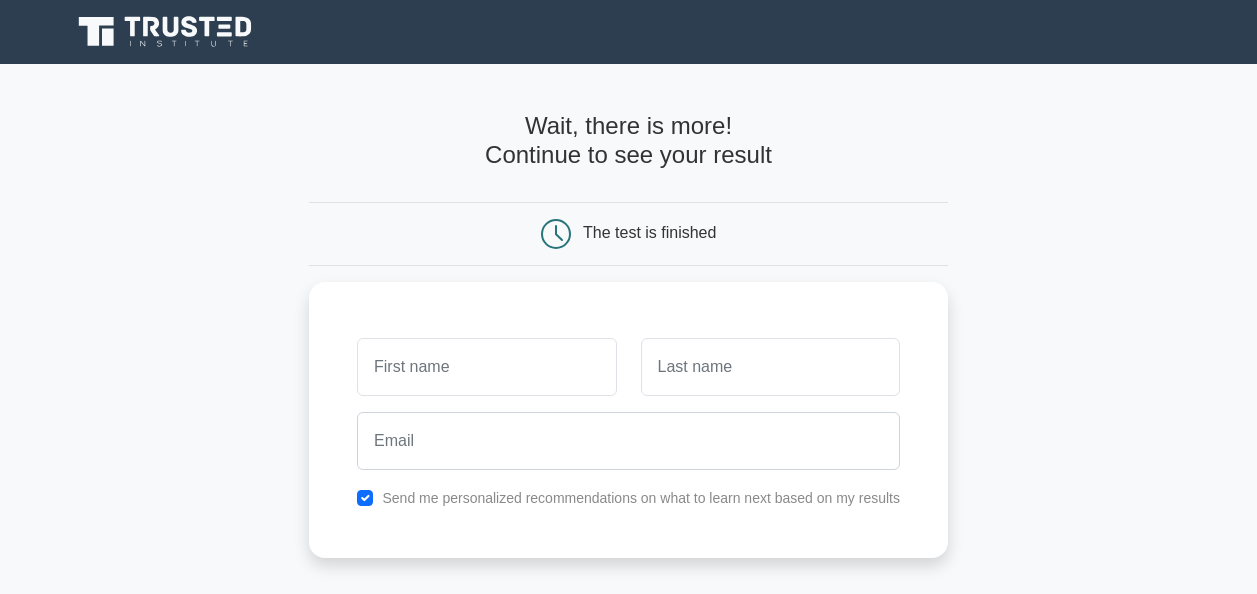 scroll, scrollTop: 0, scrollLeft: 0, axis: both 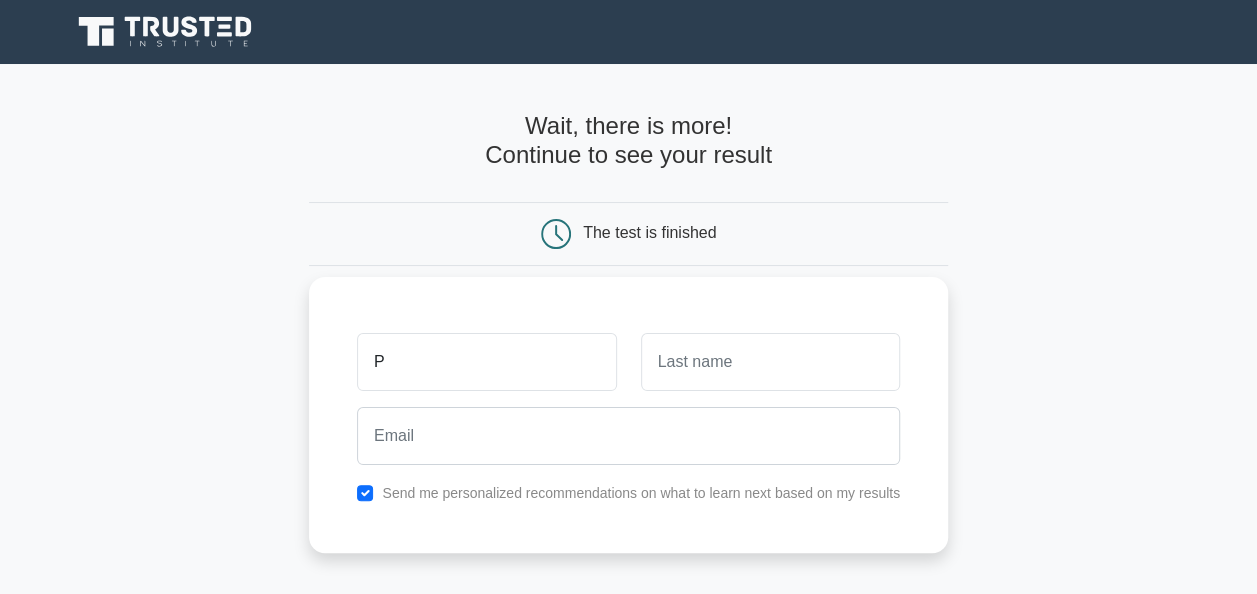 type on "P" 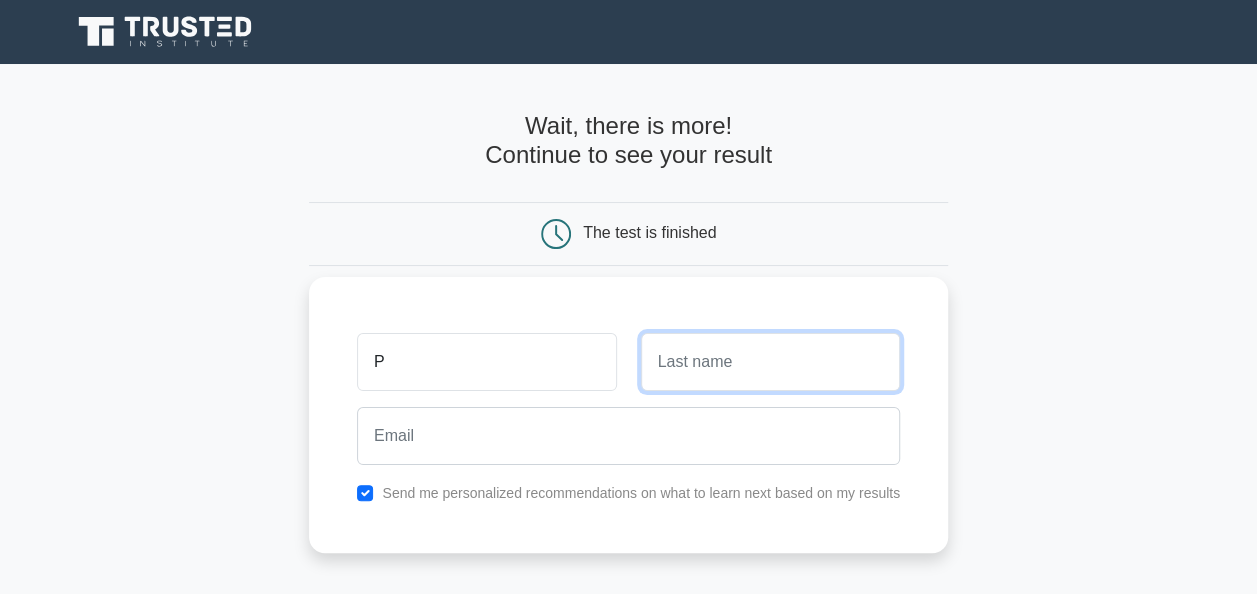 click at bounding box center (770, 362) 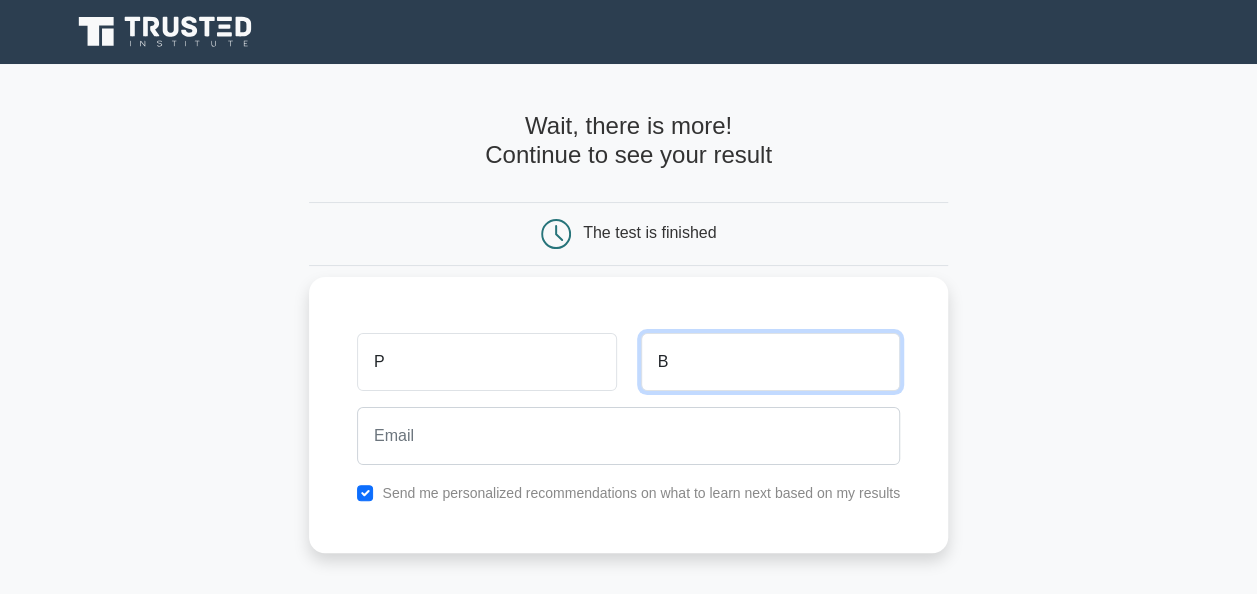 type on "B" 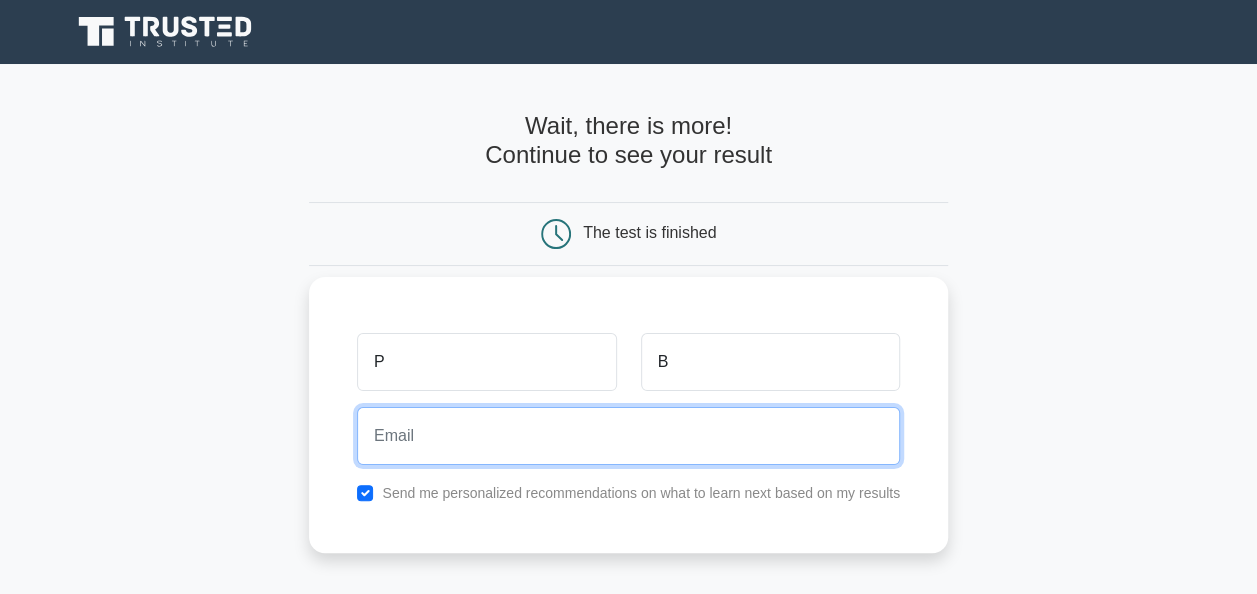 click at bounding box center [628, 436] 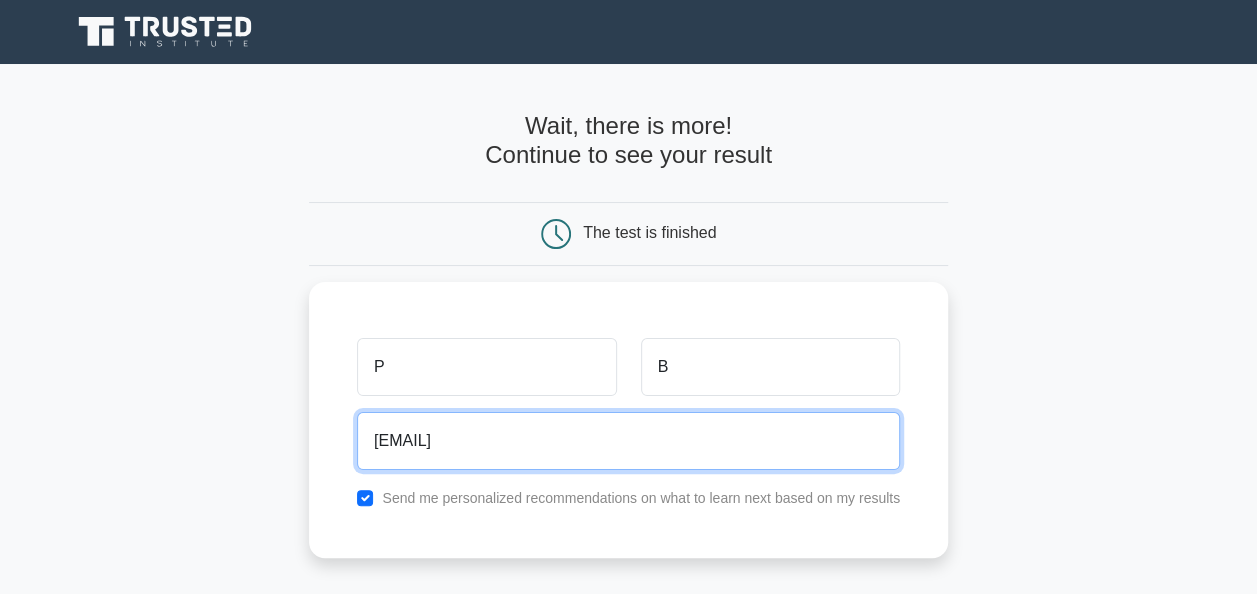 drag, startPoint x: 576, startPoint y: 452, endPoint x: 184, endPoint y: 439, distance: 392.2155 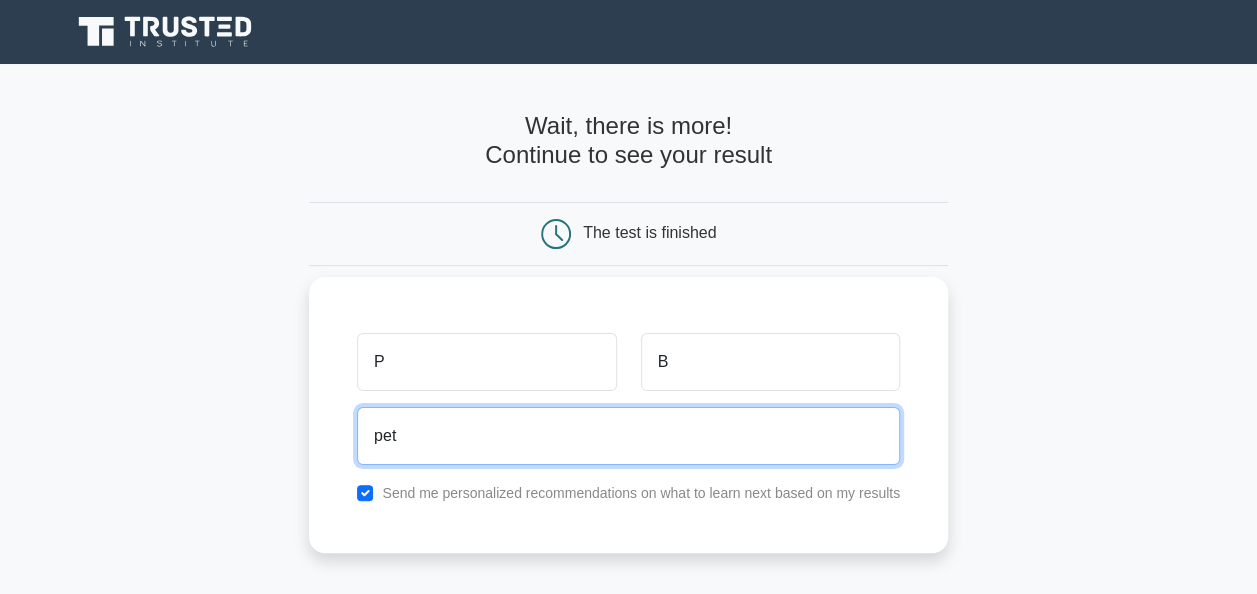 click on "pet" at bounding box center [628, 436] 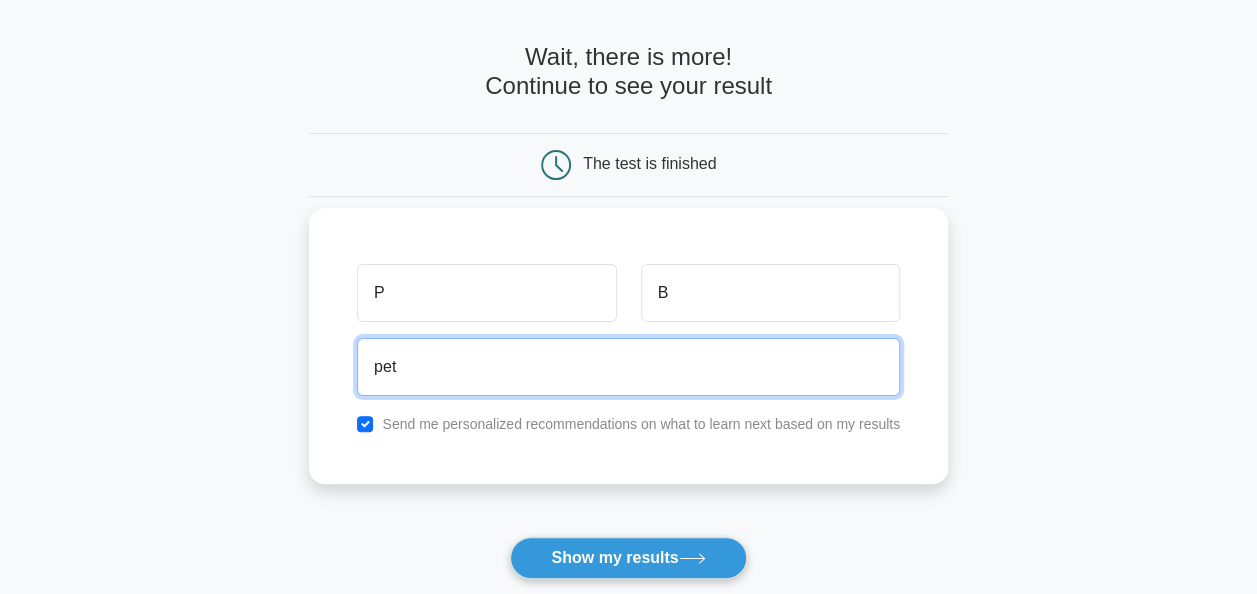 scroll, scrollTop: 100, scrollLeft: 0, axis: vertical 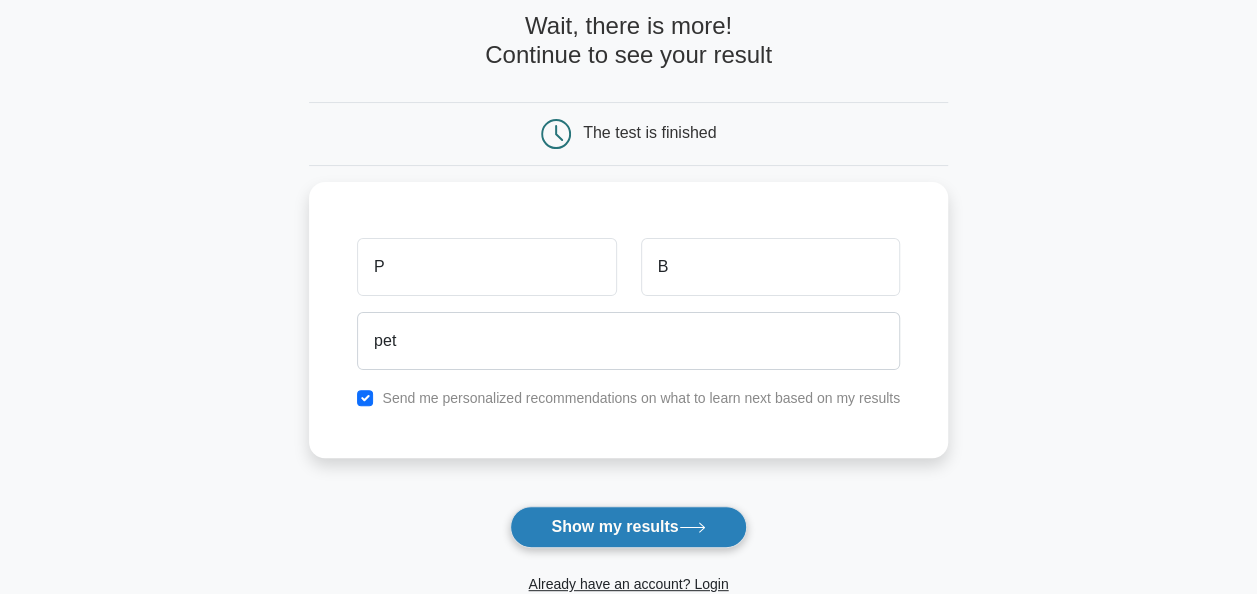 click on "Show my results" at bounding box center [628, 527] 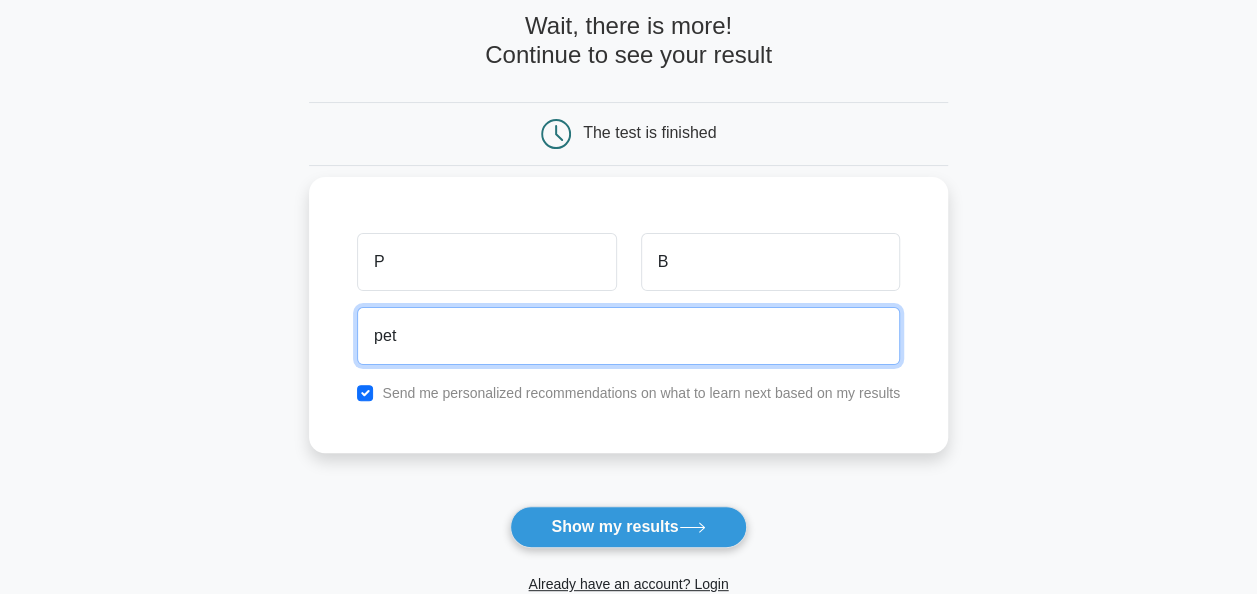 click on "pet" at bounding box center (628, 336) 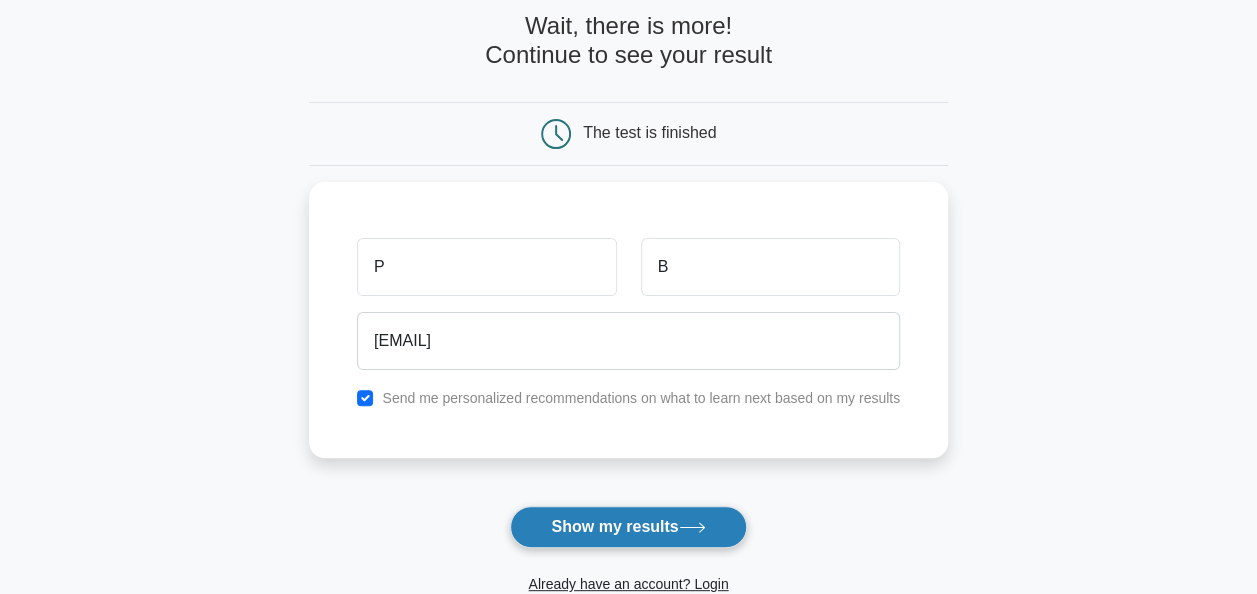 click on "Show my results" at bounding box center (628, 527) 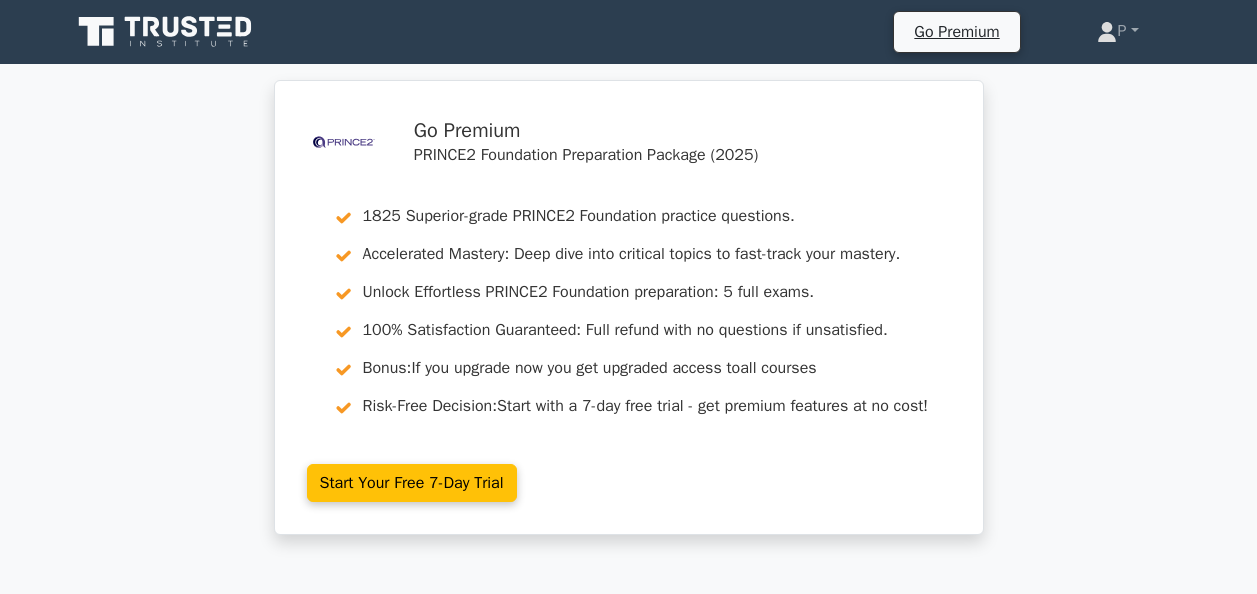 scroll, scrollTop: 0, scrollLeft: 0, axis: both 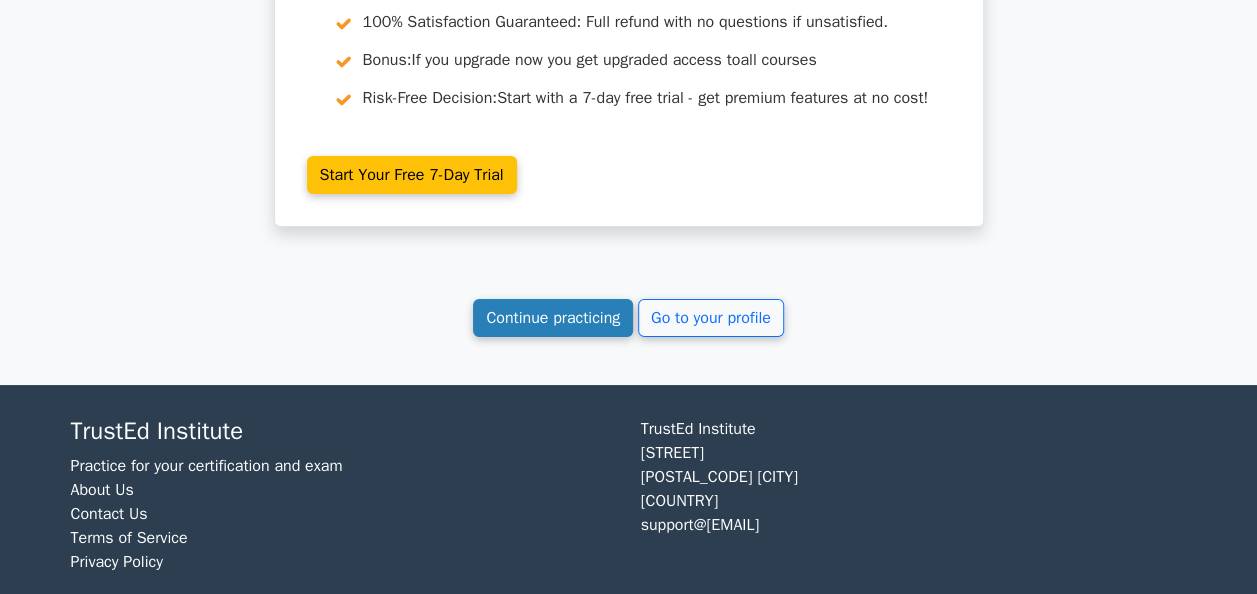 click on "Continue practicing" at bounding box center [553, 318] 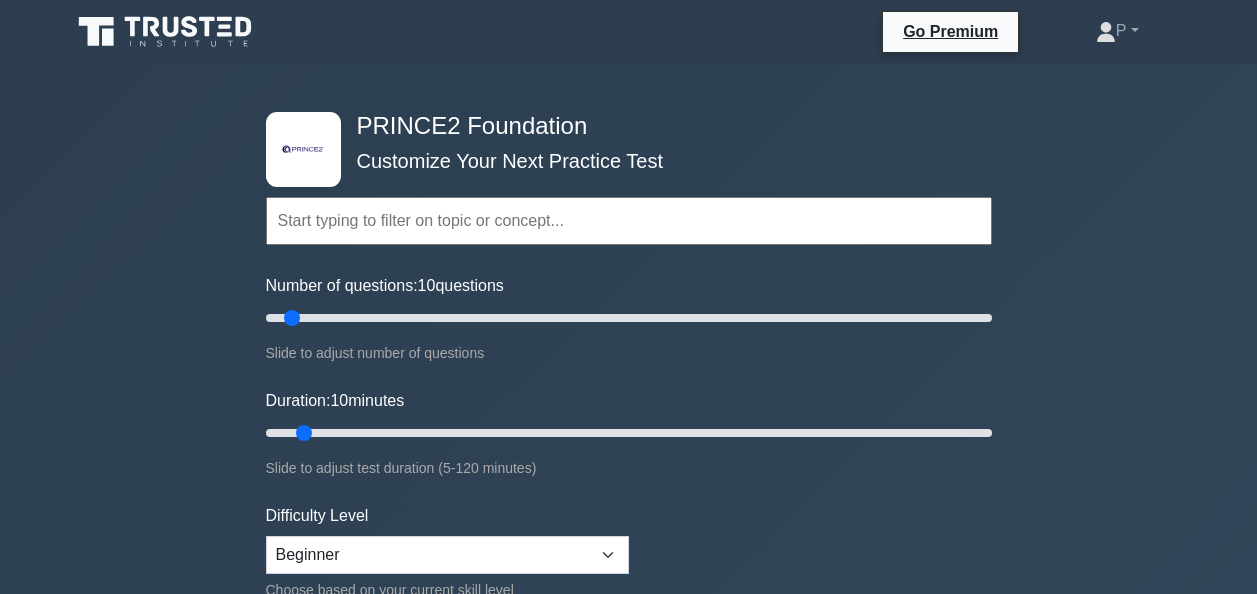 scroll, scrollTop: 0, scrollLeft: 0, axis: both 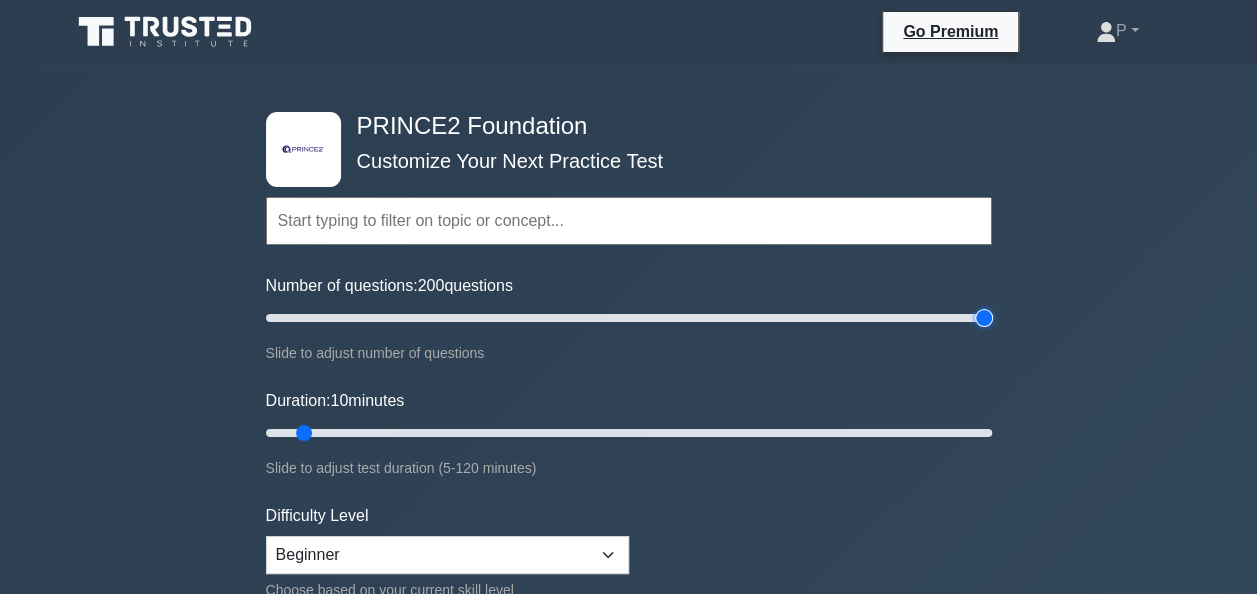 drag, startPoint x: 297, startPoint y: 314, endPoint x: 1005, endPoint y: 308, distance: 708.02545 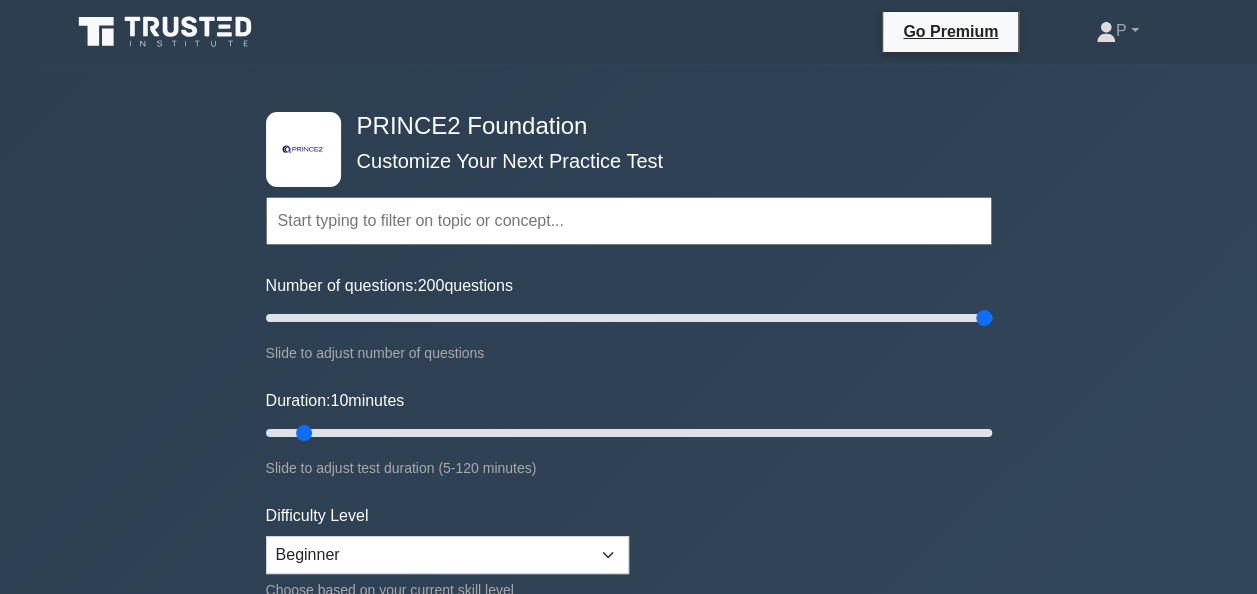 click on ".st0{fill-rule:evenodd;clip-rule:evenodd;fill:#000041;} .st1{fill-rule:evenodd;clip-rule:evenodd;fill:#4A3B83;} .st2{fill-rule:evenodd;clip-rule:evenodd;fill:#A89DC3;} .st3{fill:#4A3B83;}
PRINCE2 Foundation
Customize Your Next Practice Test
Topics
Introduction to PRINCE2
PRINCE2 Principles
Organization Theme
Business Case Theme
Quality Theme" at bounding box center [628, 674] 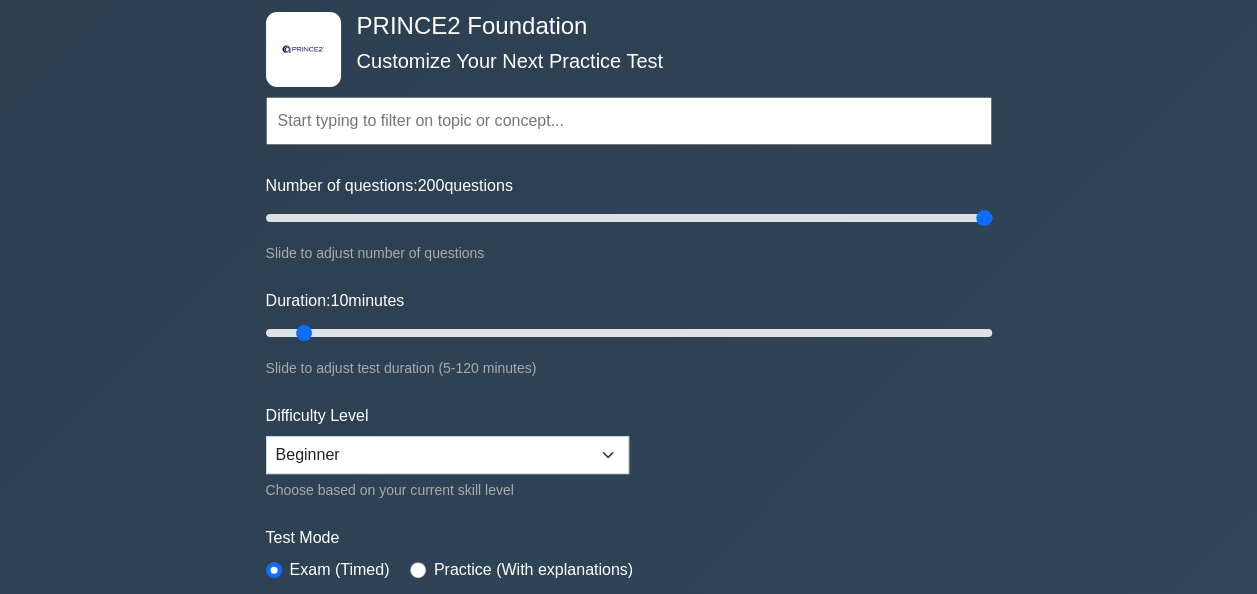 scroll, scrollTop: 200, scrollLeft: 0, axis: vertical 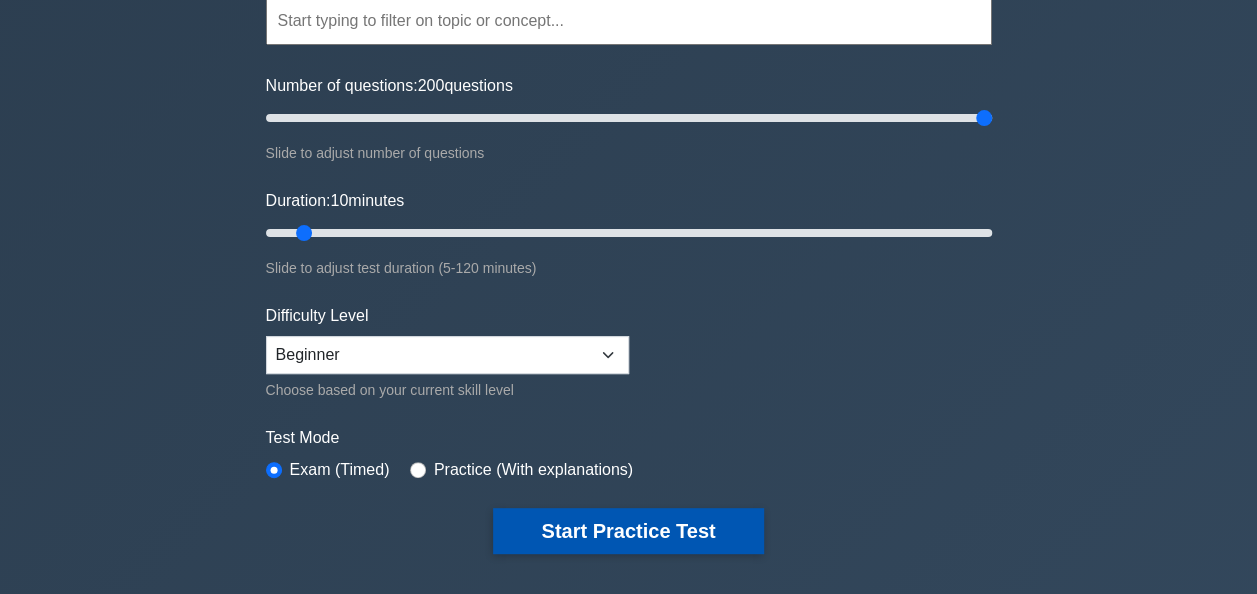 click on "Start Practice Test" at bounding box center [628, 531] 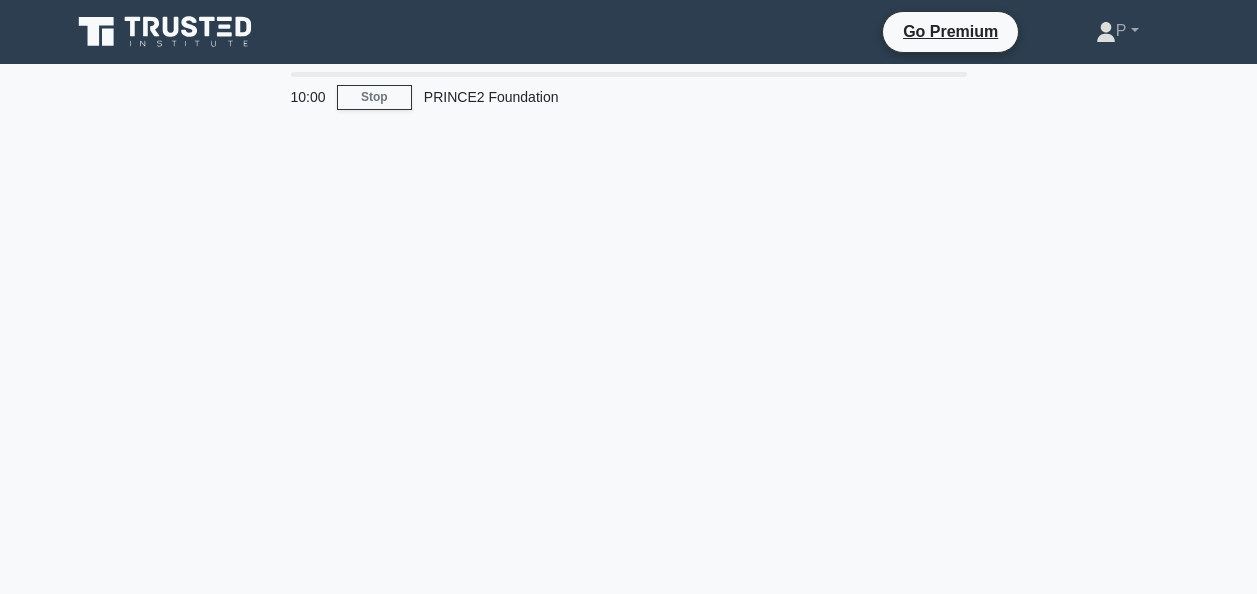 scroll, scrollTop: 0, scrollLeft: 0, axis: both 